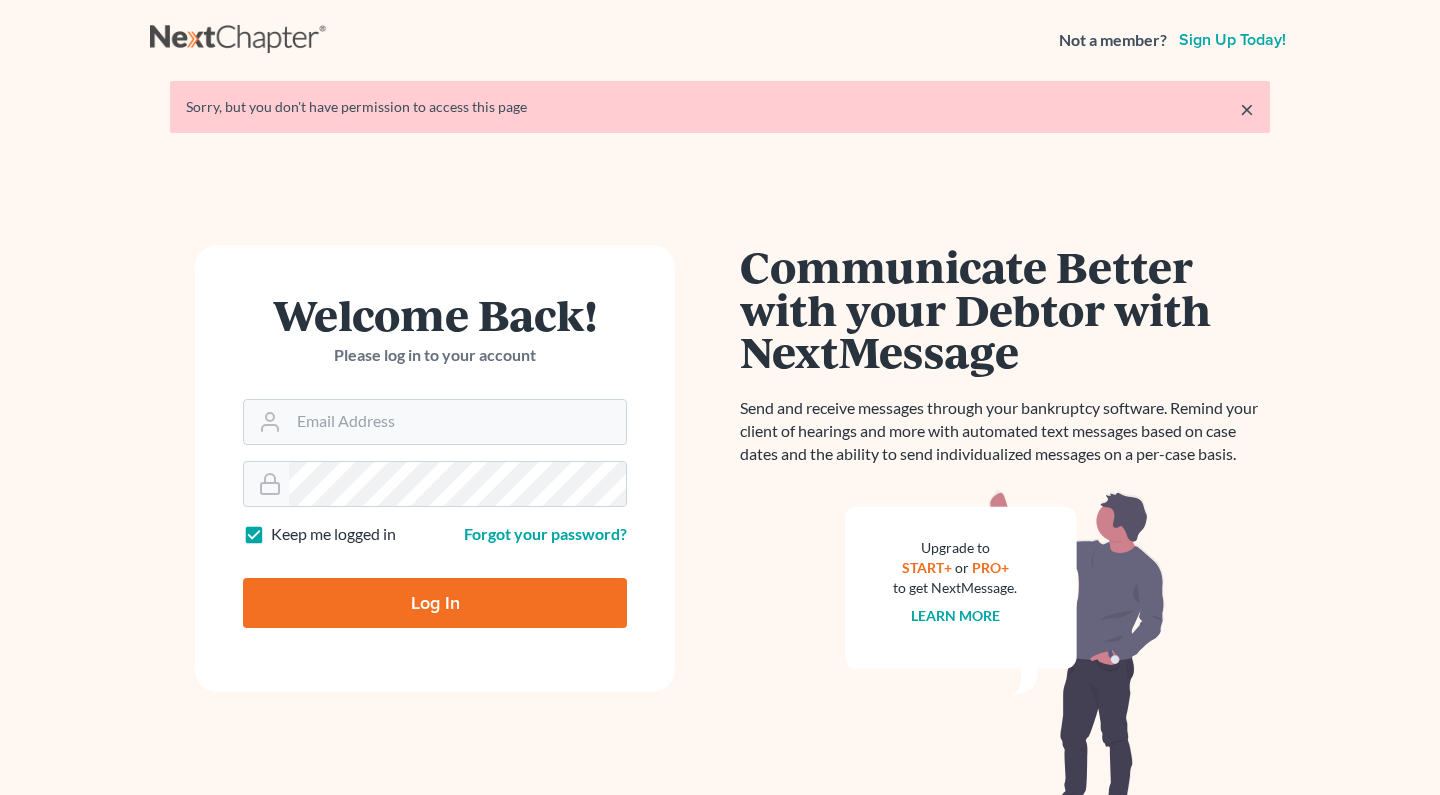 scroll, scrollTop: 0, scrollLeft: 0, axis: both 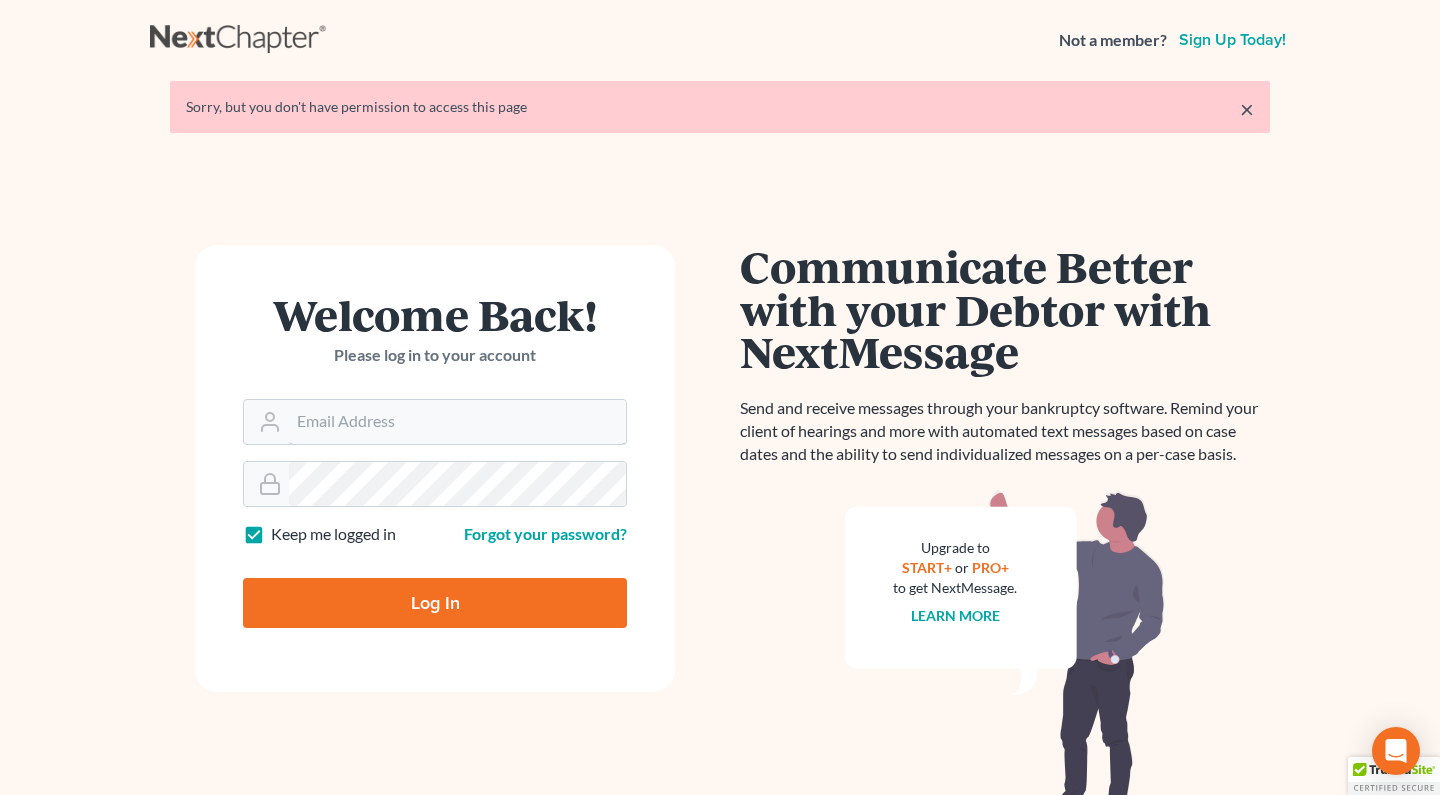 click on "Email Address" at bounding box center [457, 422] 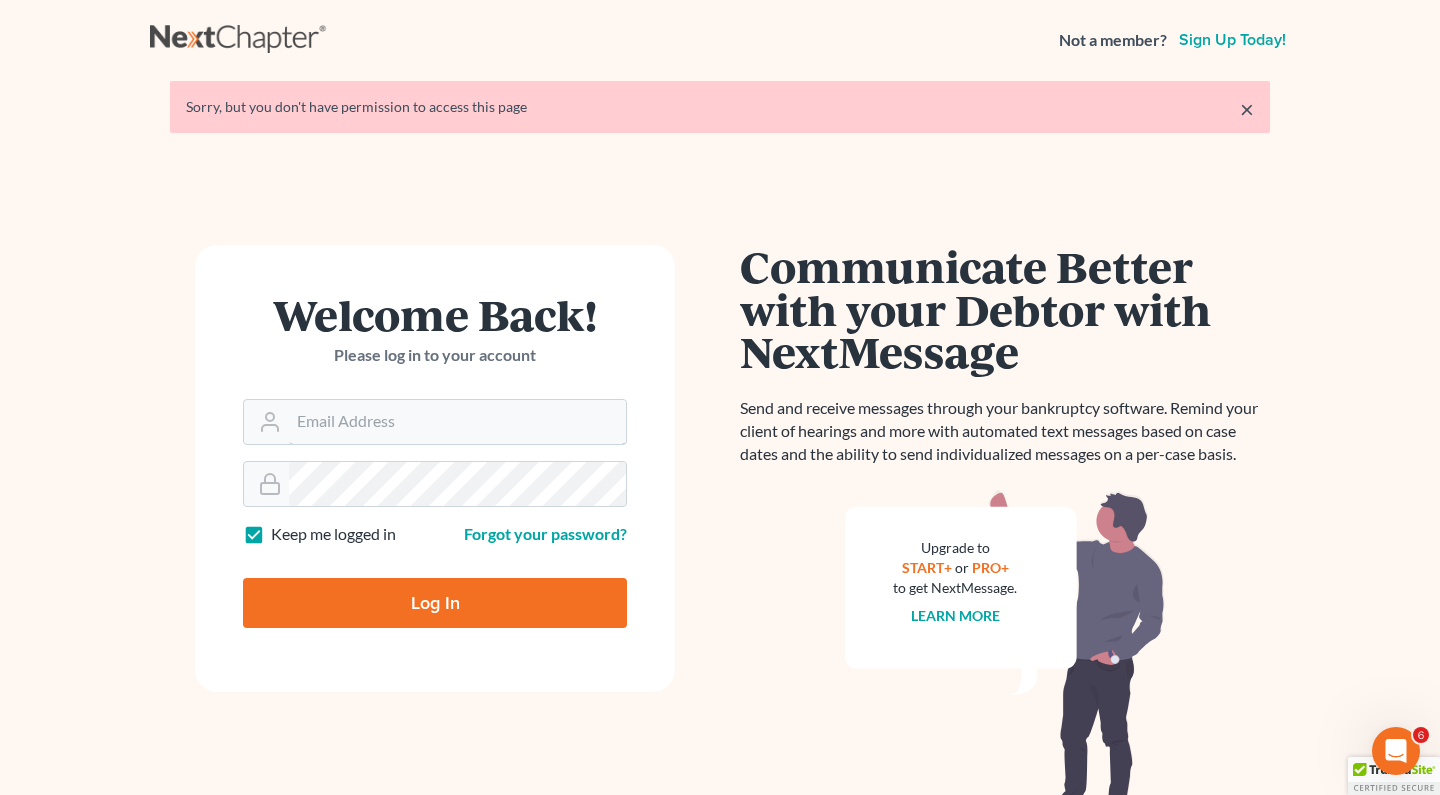 scroll, scrollTop: 0, scrollLeft: 0, axis: both 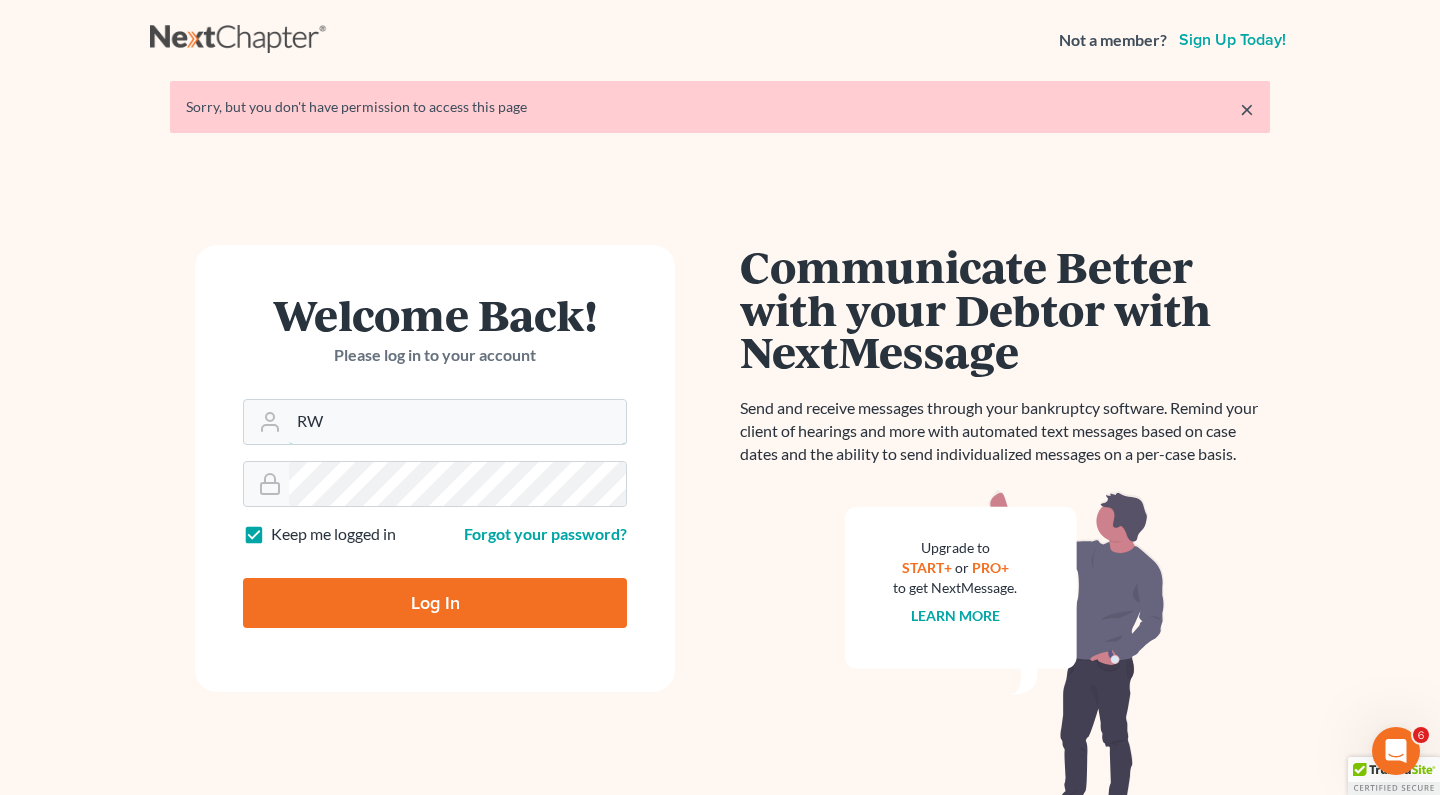 type on "[EMAIL]" 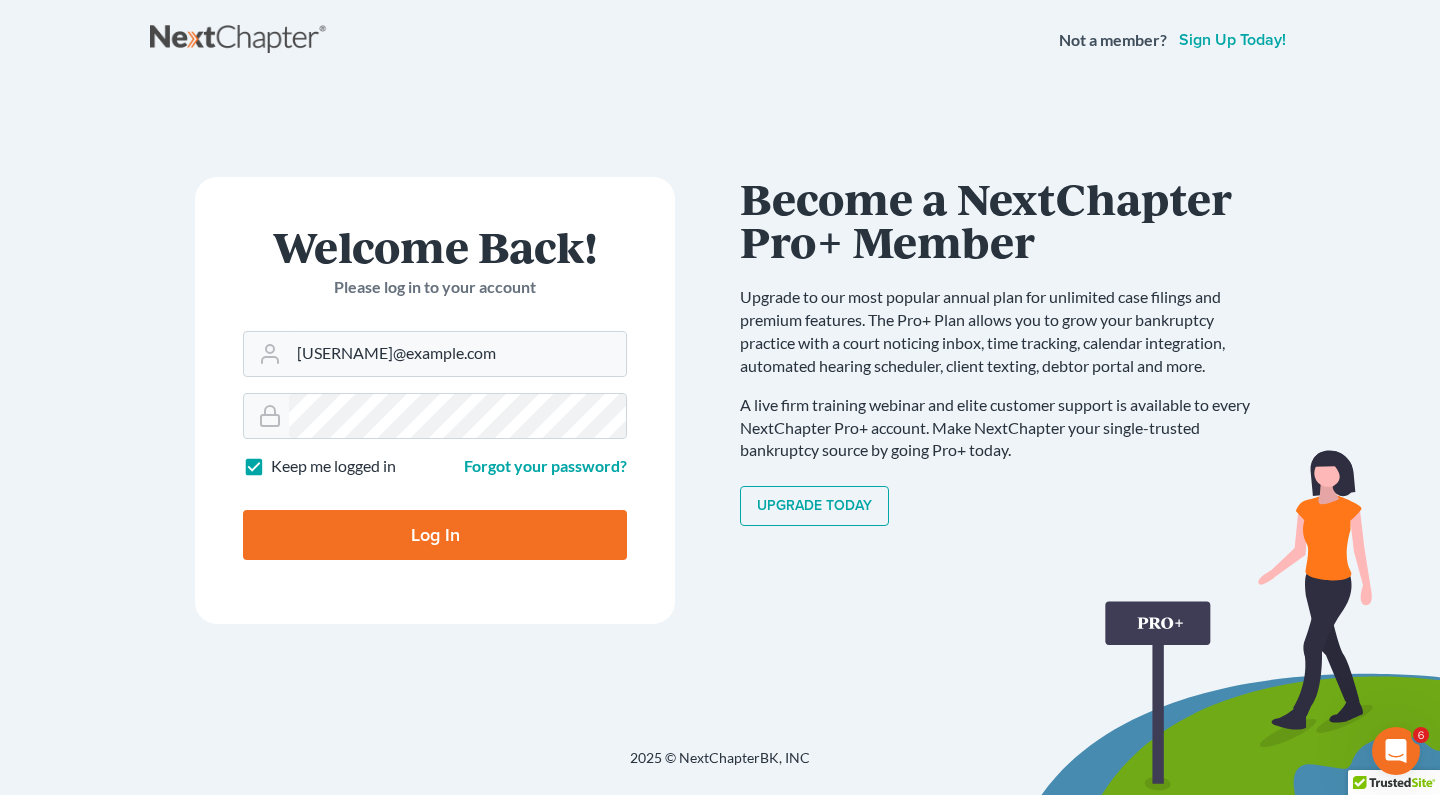 click on "Log In" at bounding box center (435, 535) 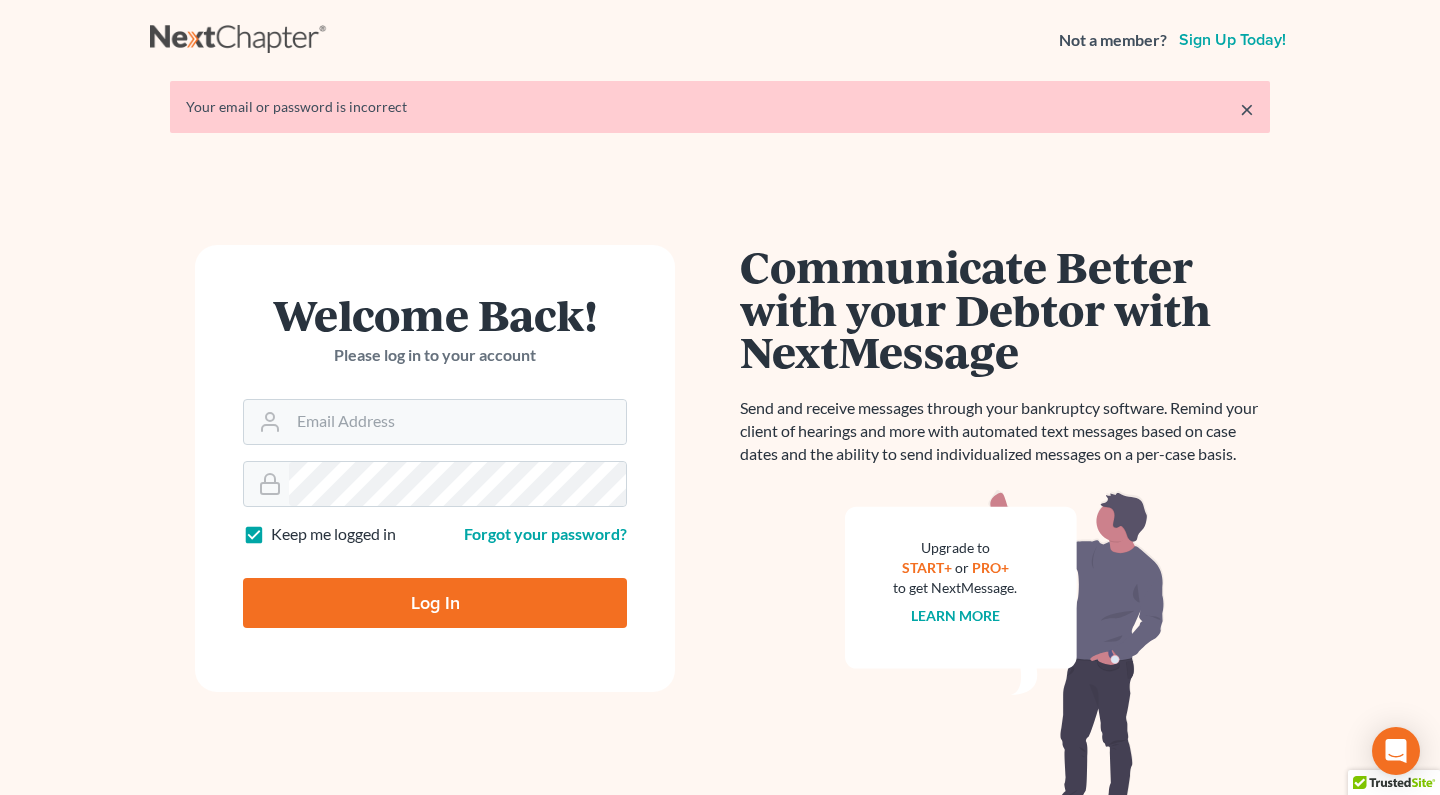 scroll, scrollTop: 0, scrollLeft: 0, axis: both 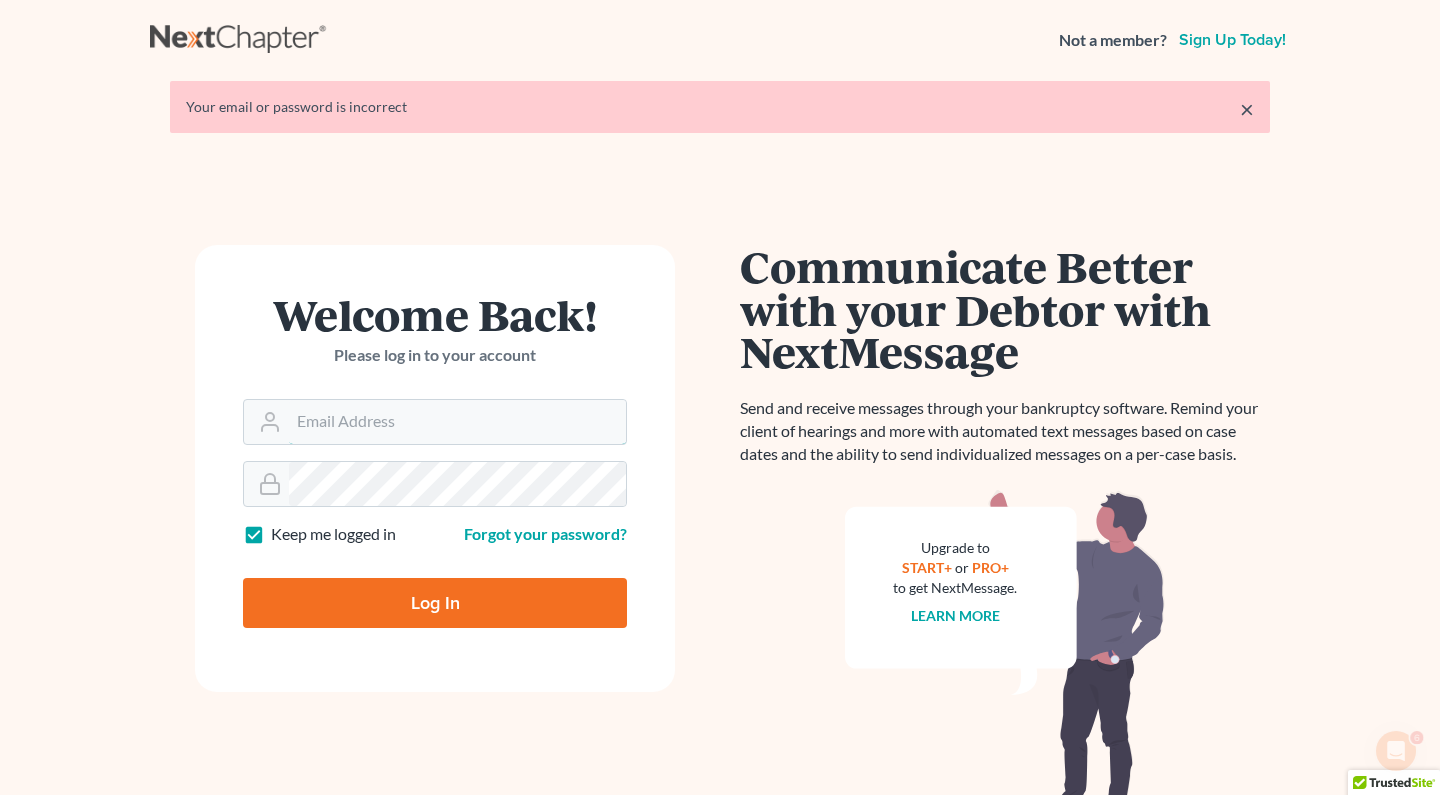 click on "Email Address" at bounding box center (457, 422) 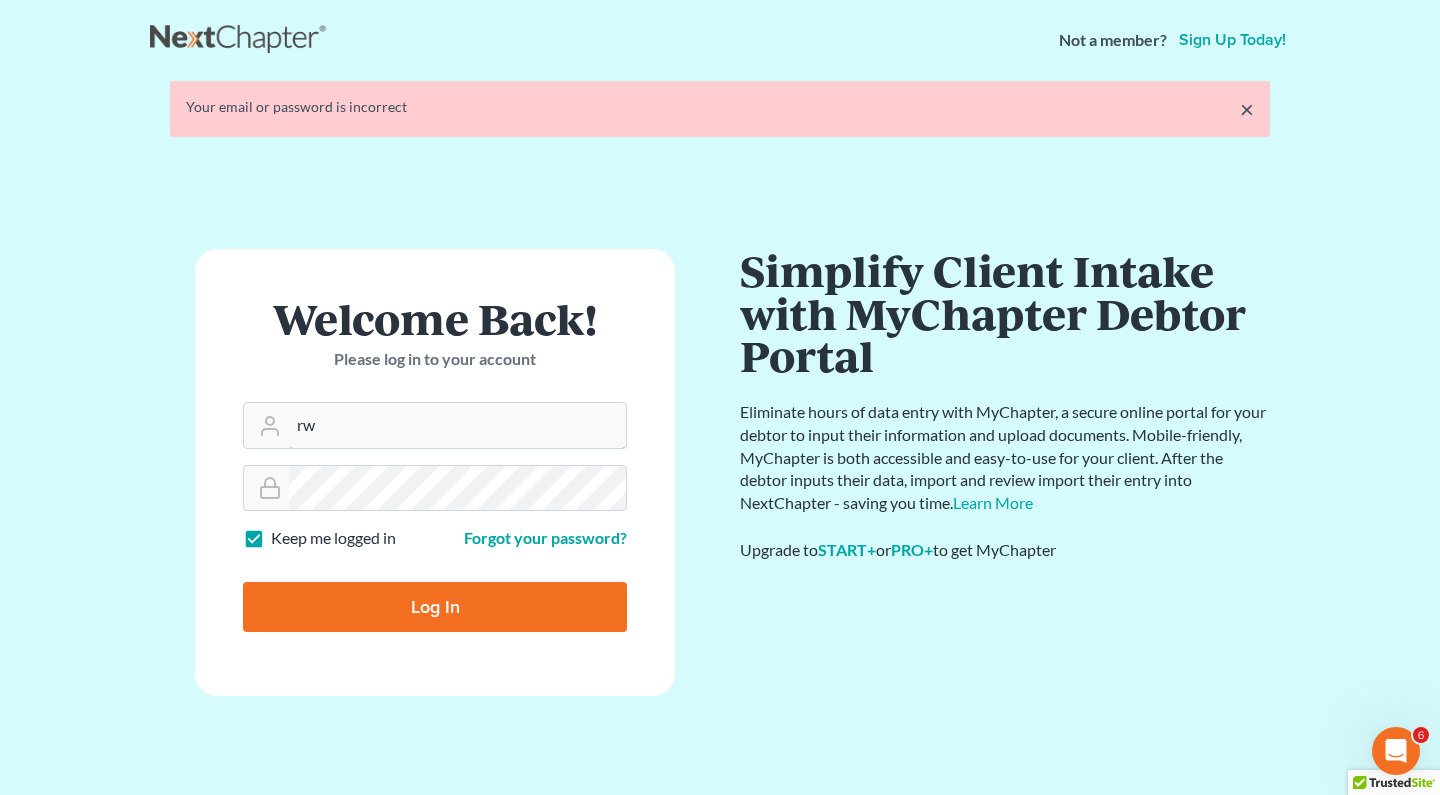 type on "[EMAIL]" 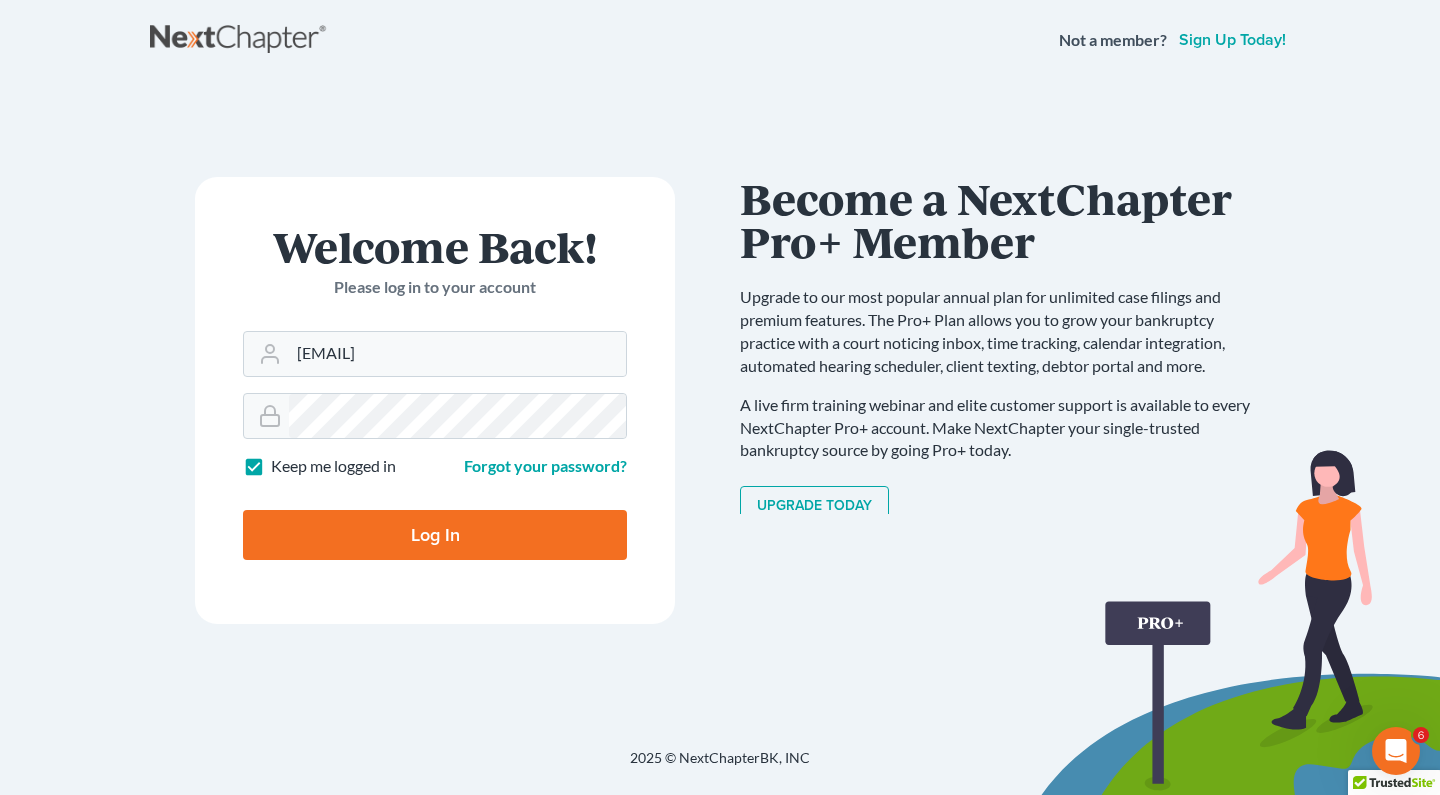 click on "Log In" at bounding box center (435, 535) 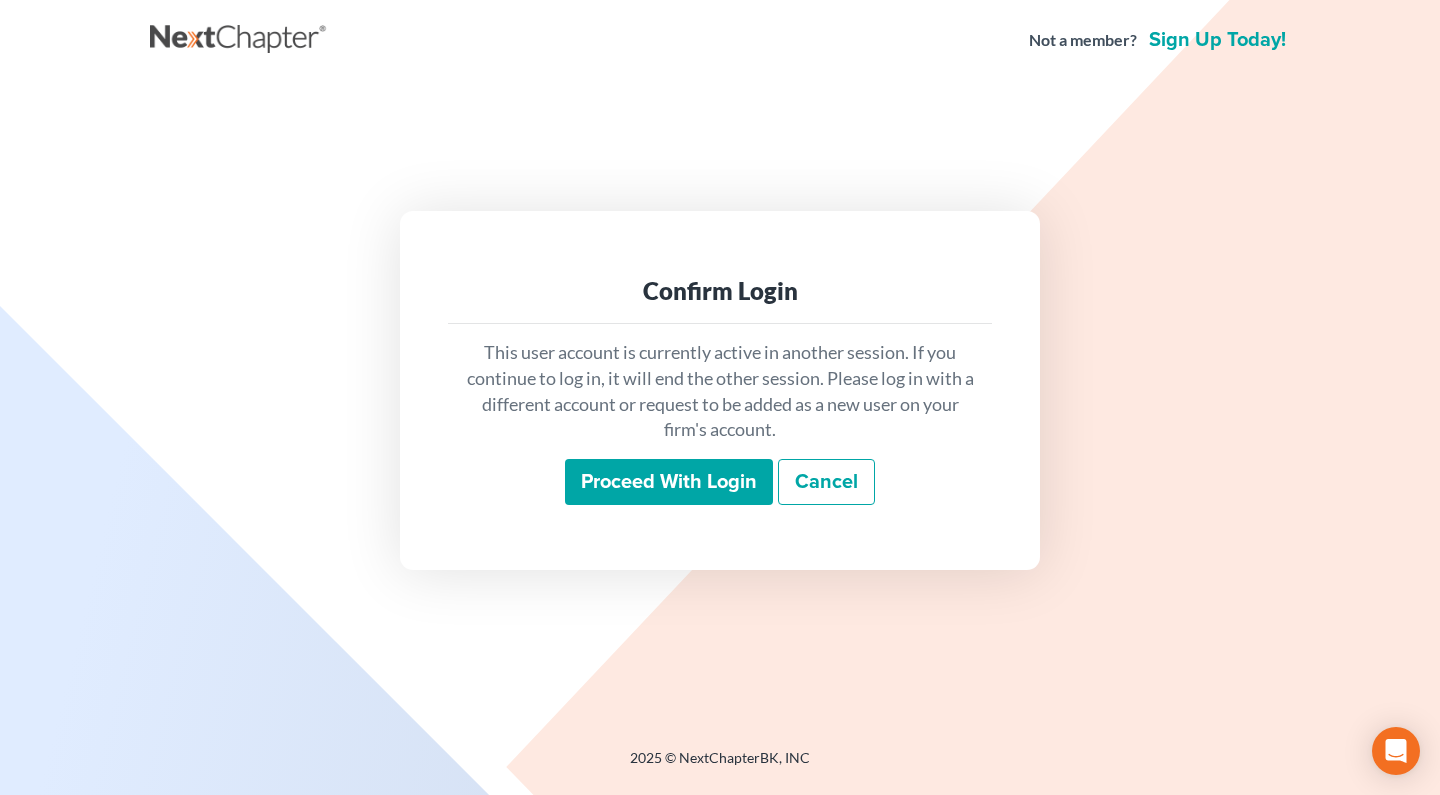 scroll, scrollTop: 0, scrollLeft: 0, axis: both 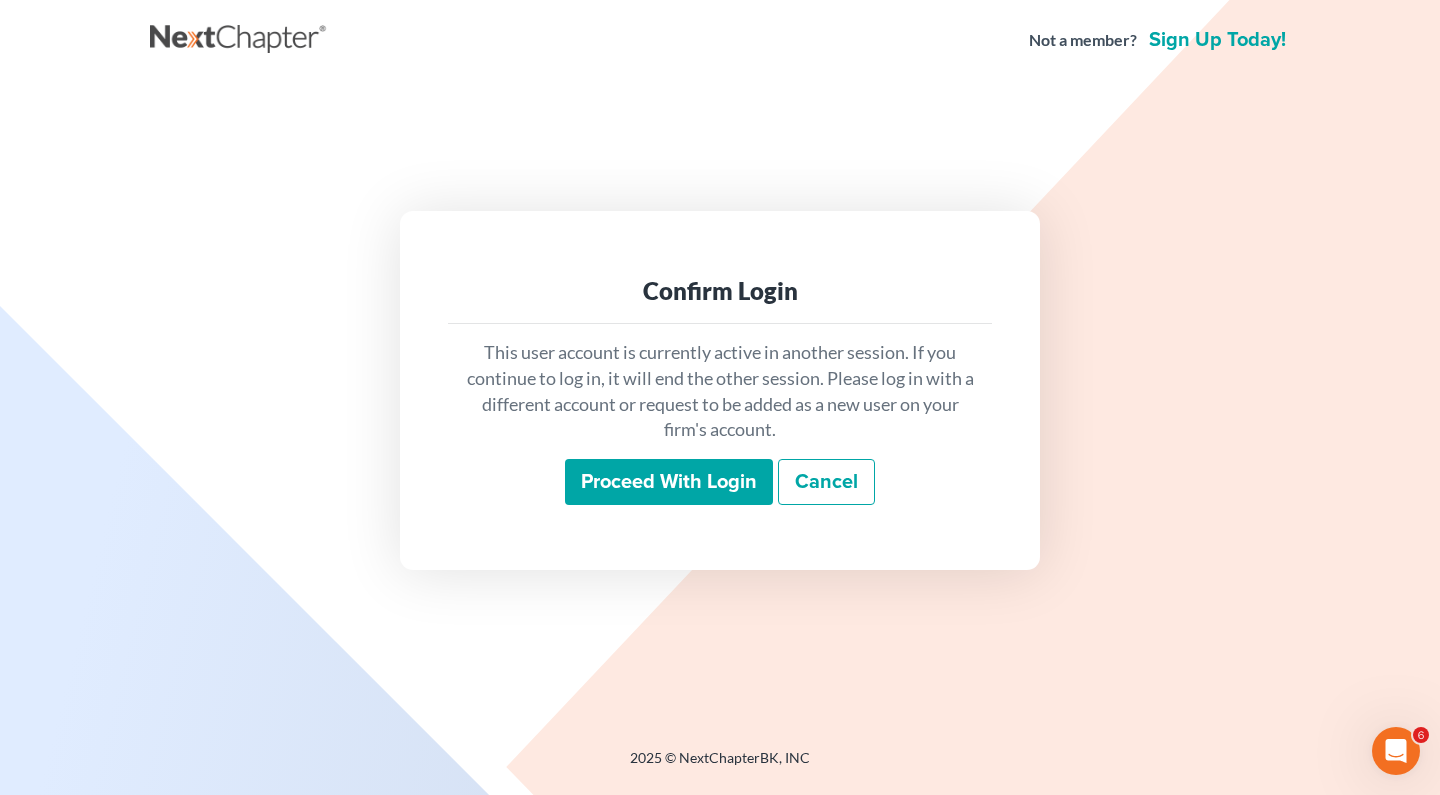 click on "Proceed with login" at bounding box center [669, 482] 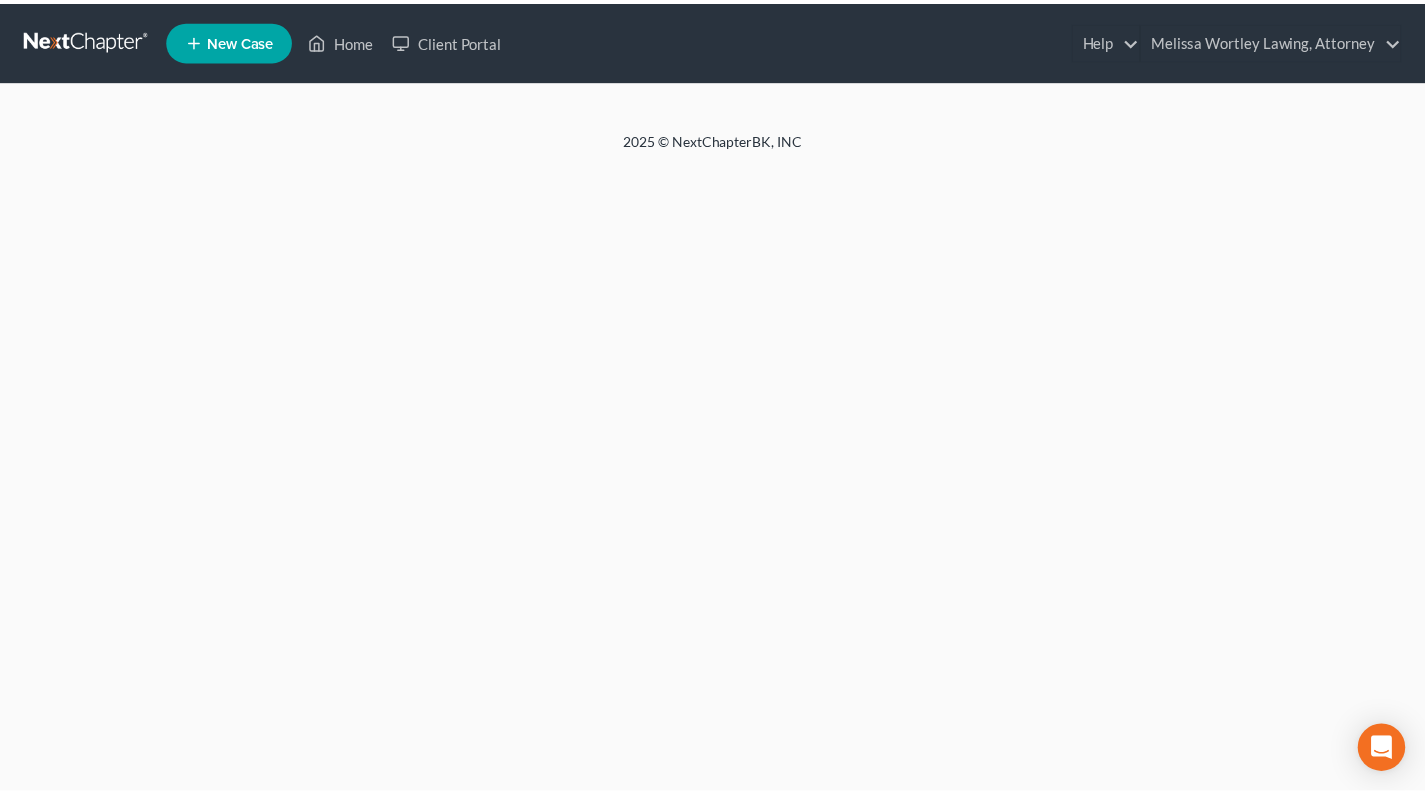 scroll, scrollTop: 0, scrollLeft: 0, axis: both 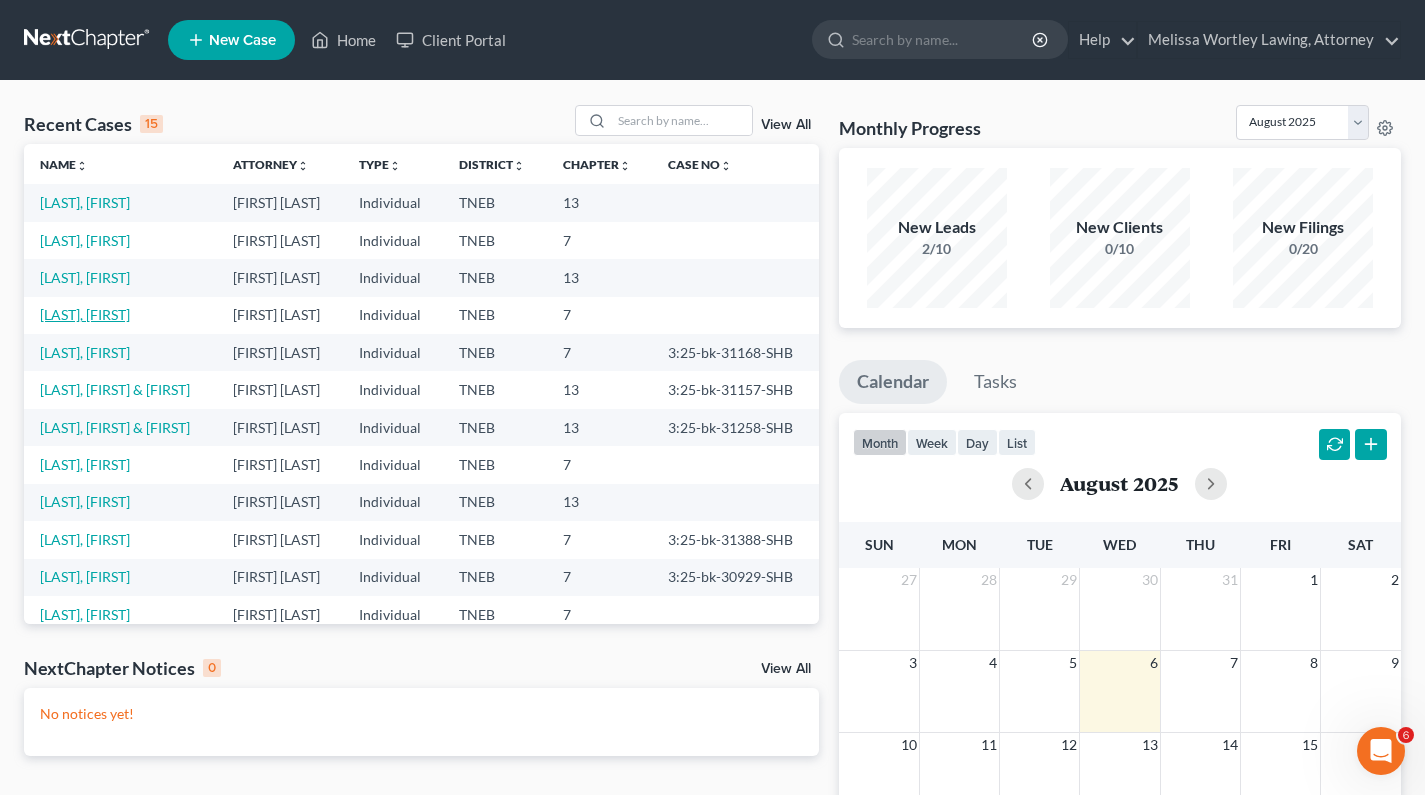 click on "KELLY, BILLY" at bounding box center [85, 314] 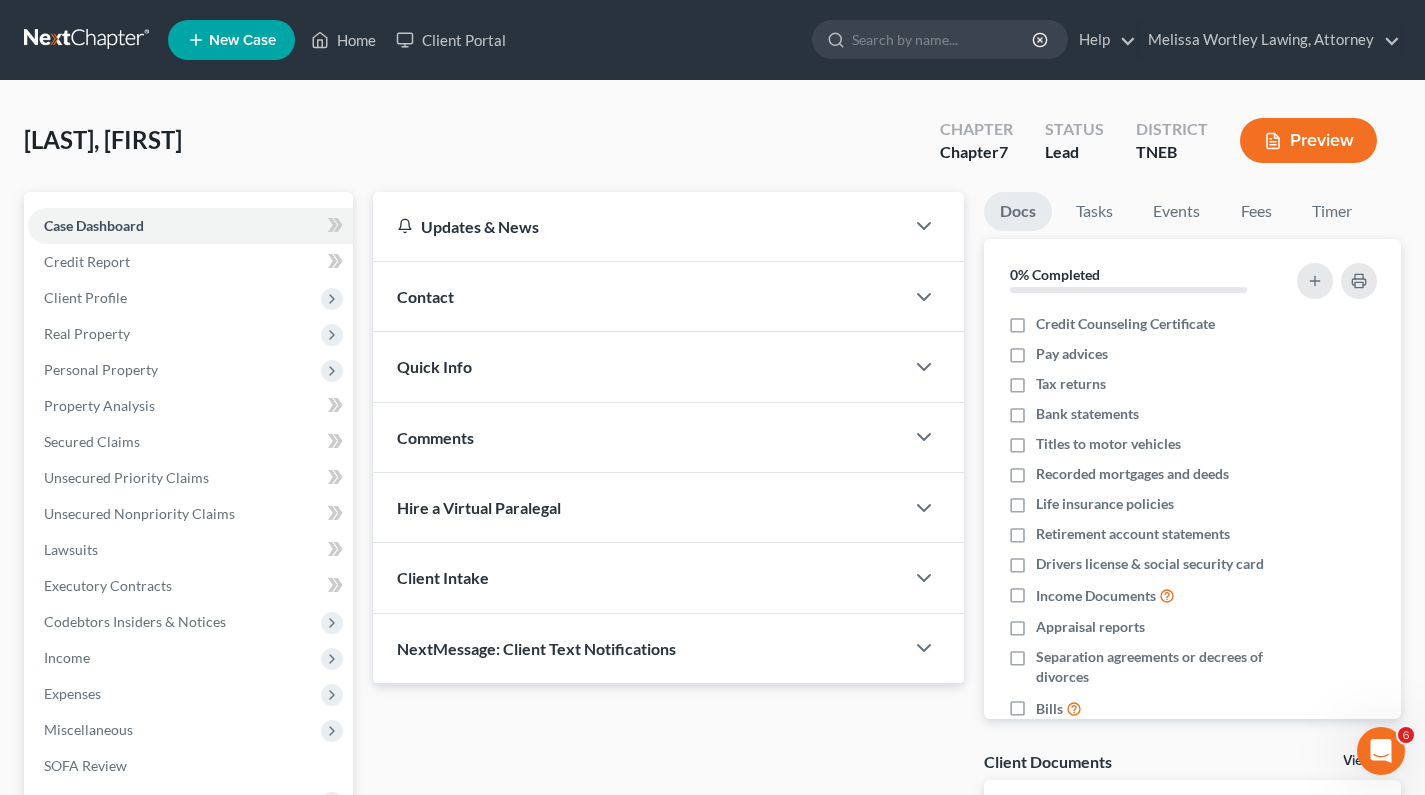 click on "Client Profile" at bounding box center (190, 298) 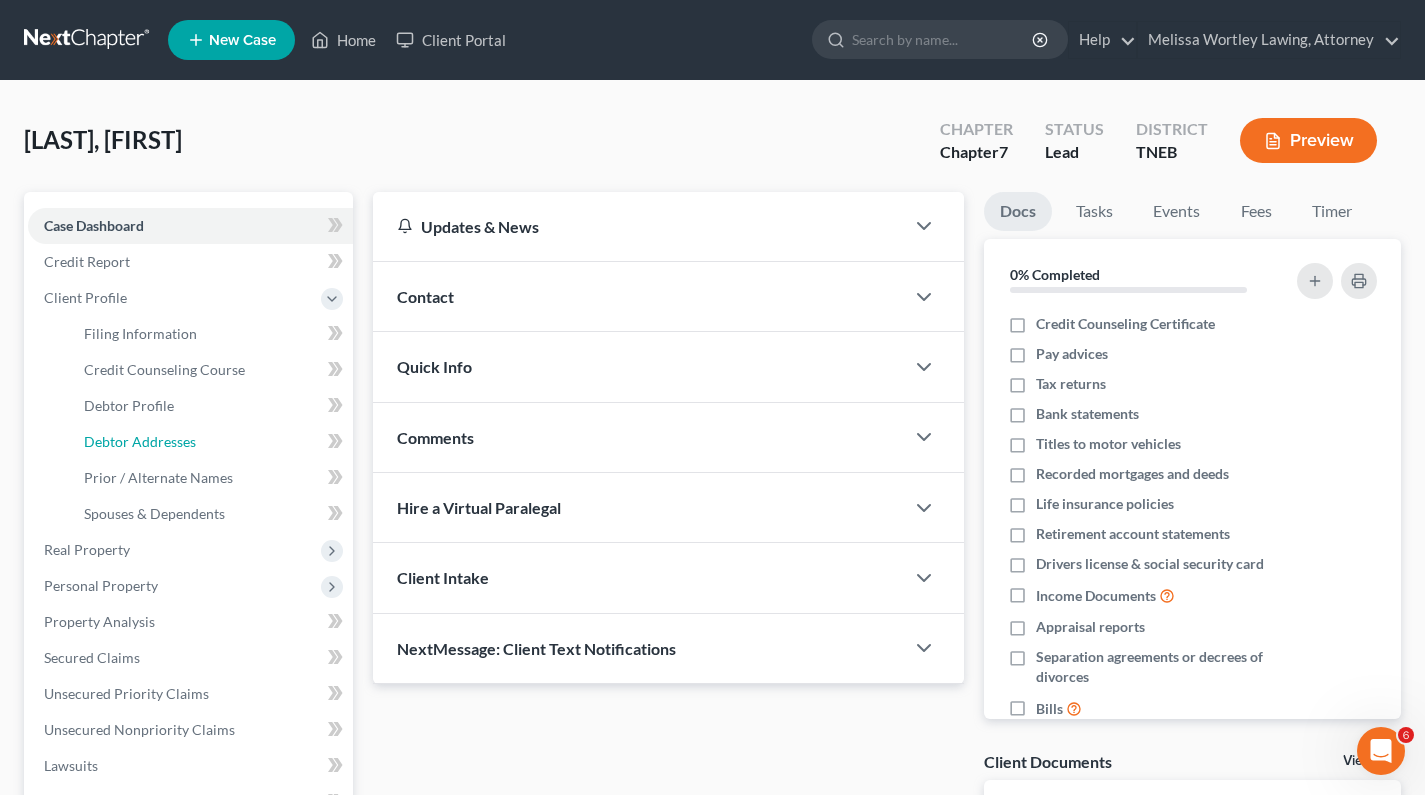 click on "Debtor Addresses" at bounding box center [210, 442] 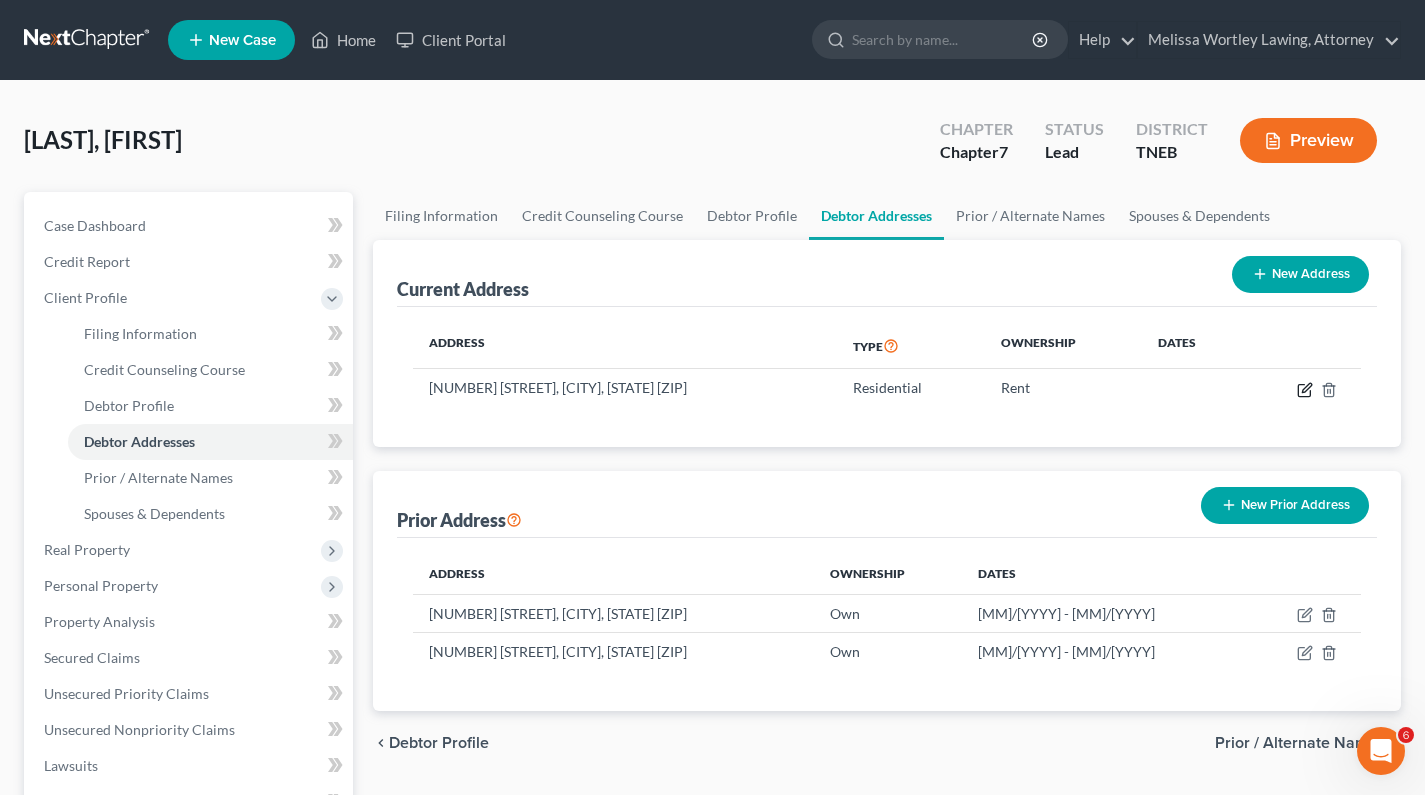 click 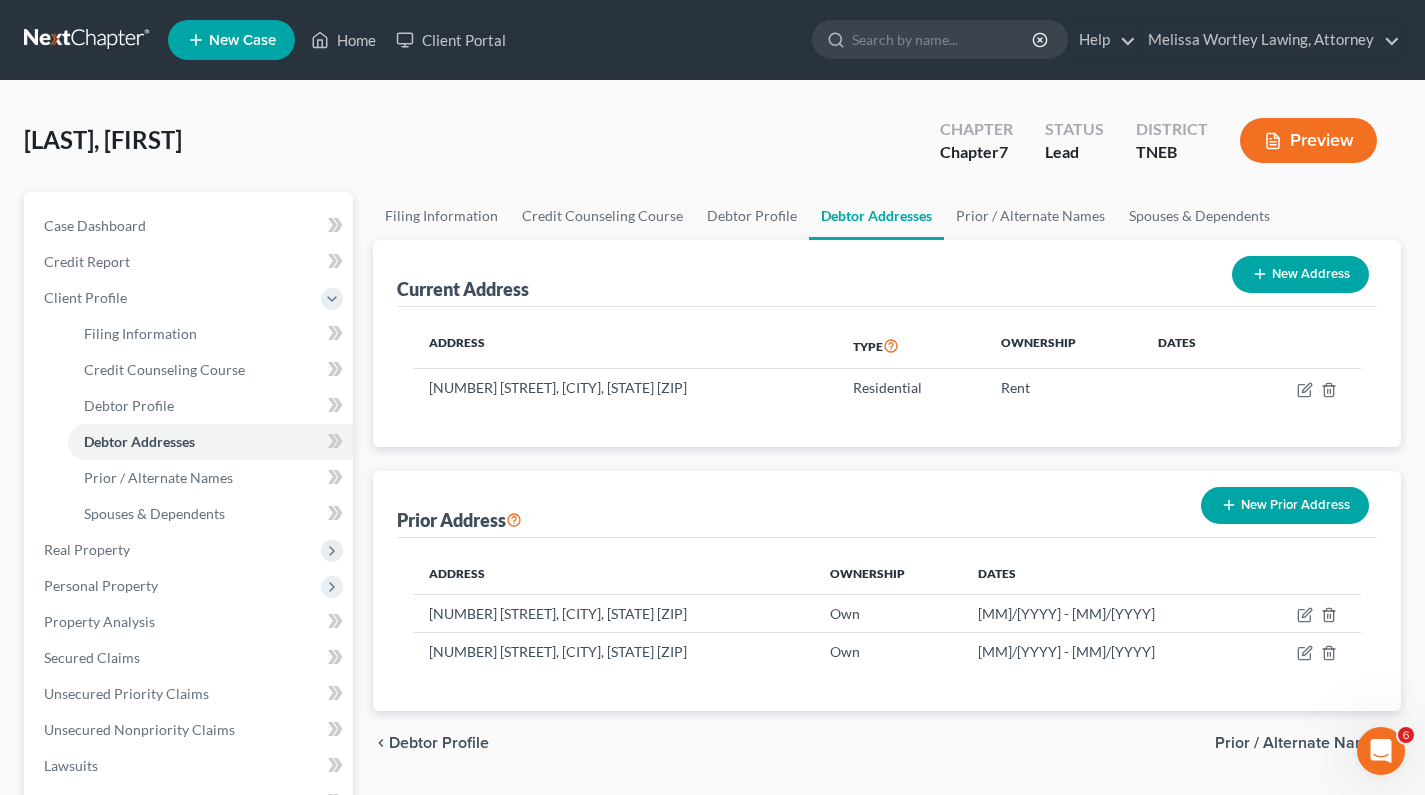 select on "44" 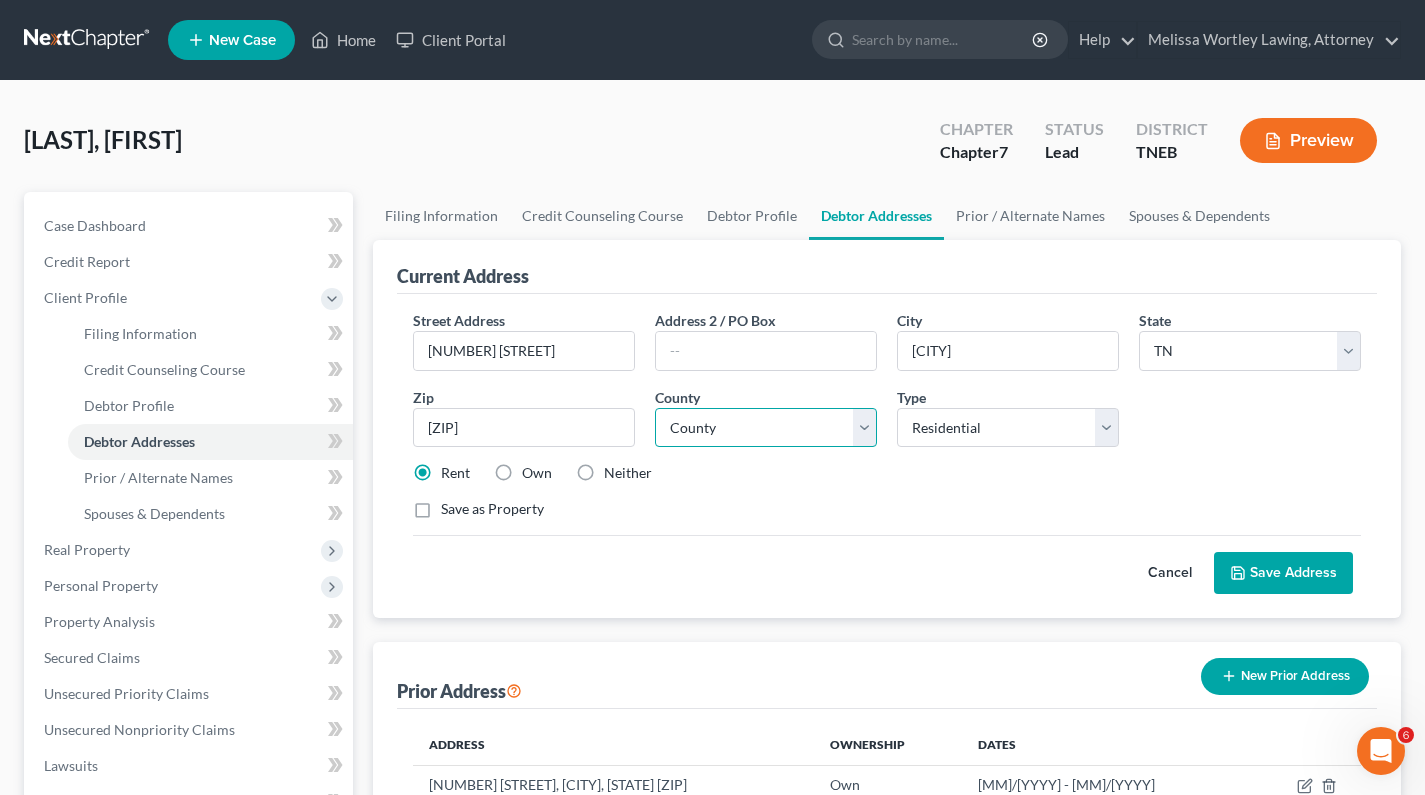 click on "County Anderson County Bedford County Benton County Bledsoe County Blount County Bradley County Campbell County Cannon County Carroll County Carter County Cheatham County Chester County Claiborne County Clay County Cocke County Coffee County Crockett County Cumberland County Davidson County DeKalb County Decatur County Dickson County Dyer County Fayette County Fentress County Franklin County Gibson County Giles County Grainger County Greene County Grundy County Hamblen County Hamilton County Hancock County Hardeman County Hardin County Hawkins County Haywood County Henderson County Henry County Hickman County Houston County Humphreys County Jackson County Jefferson County Johnson County Knox County Lake County Lauderdale County Lawrence County Lewis County Lincoln County Loudon County Macon County Madison County Marion County Marshall County Maury County McMinn County McNairy County Meigs County Monroe County Montgomery County Moore County Morgan County Obion County Overton County Perry County Pickett County" at bounding box center [766, 428] 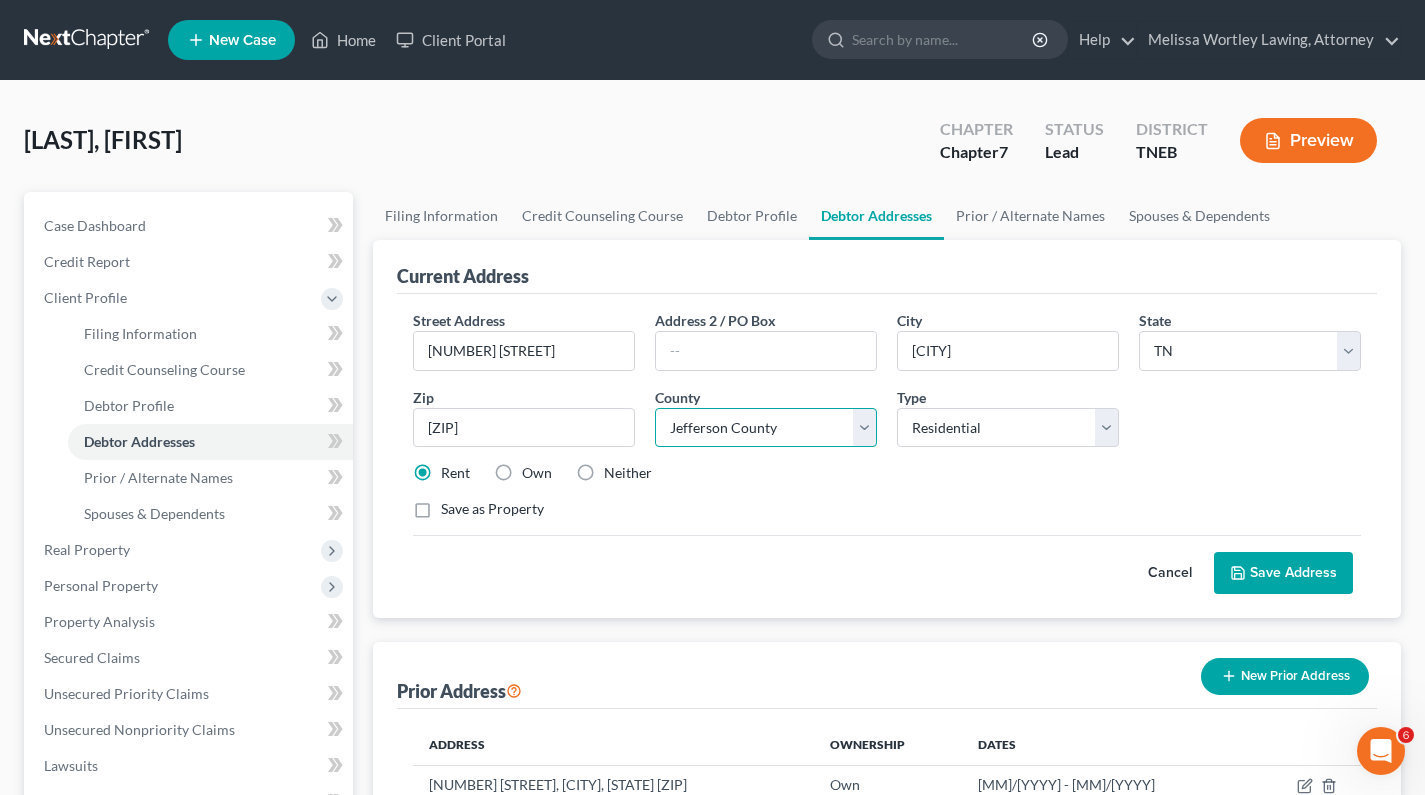 click on "County Anderson County Bedford County Benton County Bledsoe County Blount County Bradley County Campbell County Cannon County Carroll County Carter County Cheatham County Chester County Claiborne County Clay County Cocke County Coffee County Crockett County Cumberland County Davidson County DeKalb County Decatur County Dickson County Dyer County Fayette County Fentress County Franklin County Gibson County Giles County Grainger County Greene County Grundy County Hamblen County Hamilton County Hancock County Hardeman County Hardin County Hawkins County Haywood County Henderson County Henry County Hickman County Houston County Humphreys County Jackson County Jefferson County Johnson County Knox County Lake County Lauderdale County Lawrence County Lewis County Lincoln County Loudon County Macon County Madison County Marion County Marshall County Maury County McMinn County McNairy County Meigs County Monroe County Montgomery County Moore County Morgan County Obion County Overton County Perry County Pickett County" at bounding box center (766, 428) 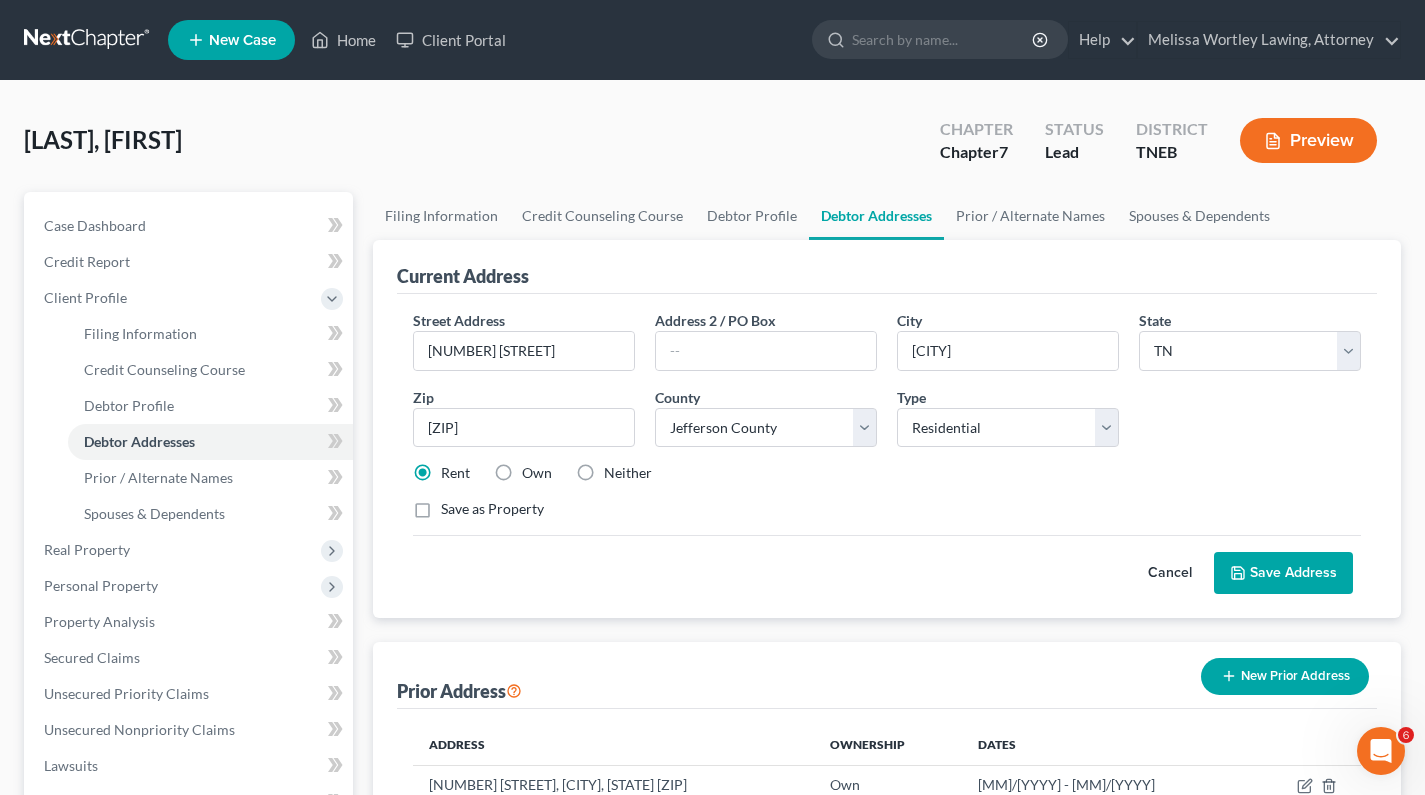 click on "Street Address
*
3320 Juniper Avenue Address 2 / PO Box
City
*
Strawberry Plains
State
*
State AL AK AR AZ CA CO CT DE DC FL GA GU HI ID IL IN IA KS KY LA ME MD MA MI MN MS MO MT NC ND NE NV NH NJ NM NY OH OK OR PA PR RI SC SD TN TX UT VI VA VT WA WV WI WY
Zip
*
37871
County
*
County Anderson County Bedford County Benton County Bledsoe County Blount County Bradley County Campbell County Cannon County Carroll County Carter County Cheatham County Chester County Claiborne County Clay County Cocke County Coffee County Crockett County Cumberland County Davidson County DeKalb County Decatur County Dickson County Dyer County Fayette County Fentress County Franklin County Gibson County Giles County Grainger County Greene County Grundy County Hamblen County Hamilton County Hancock County Hardeman County Hardin County Hawkins County Haywood County Henderson County Henry County Hickman County Houston County Humphreys County Jackson County Knox County" at bounding box center (887, 423) 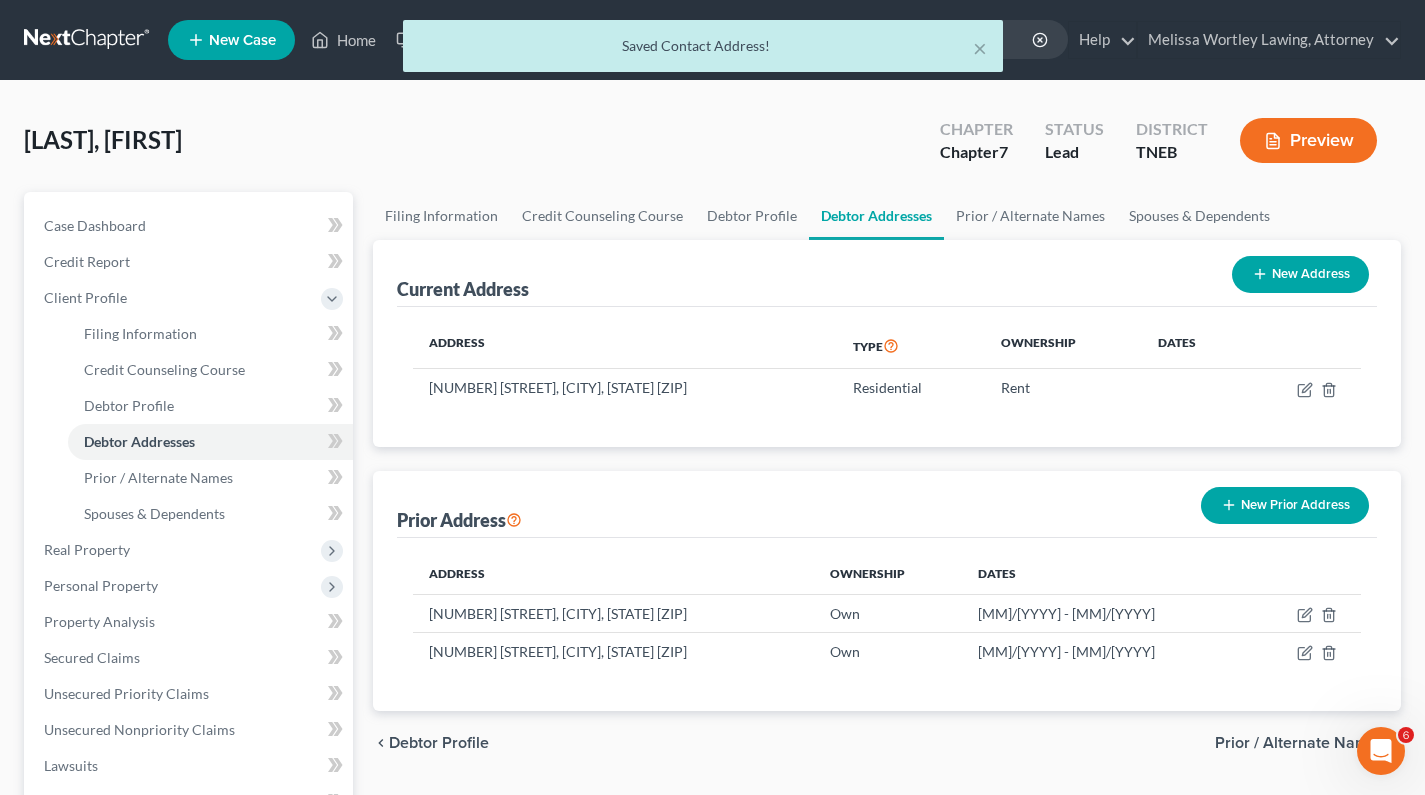 click on "Preview" at bounding box center (1308, 140) 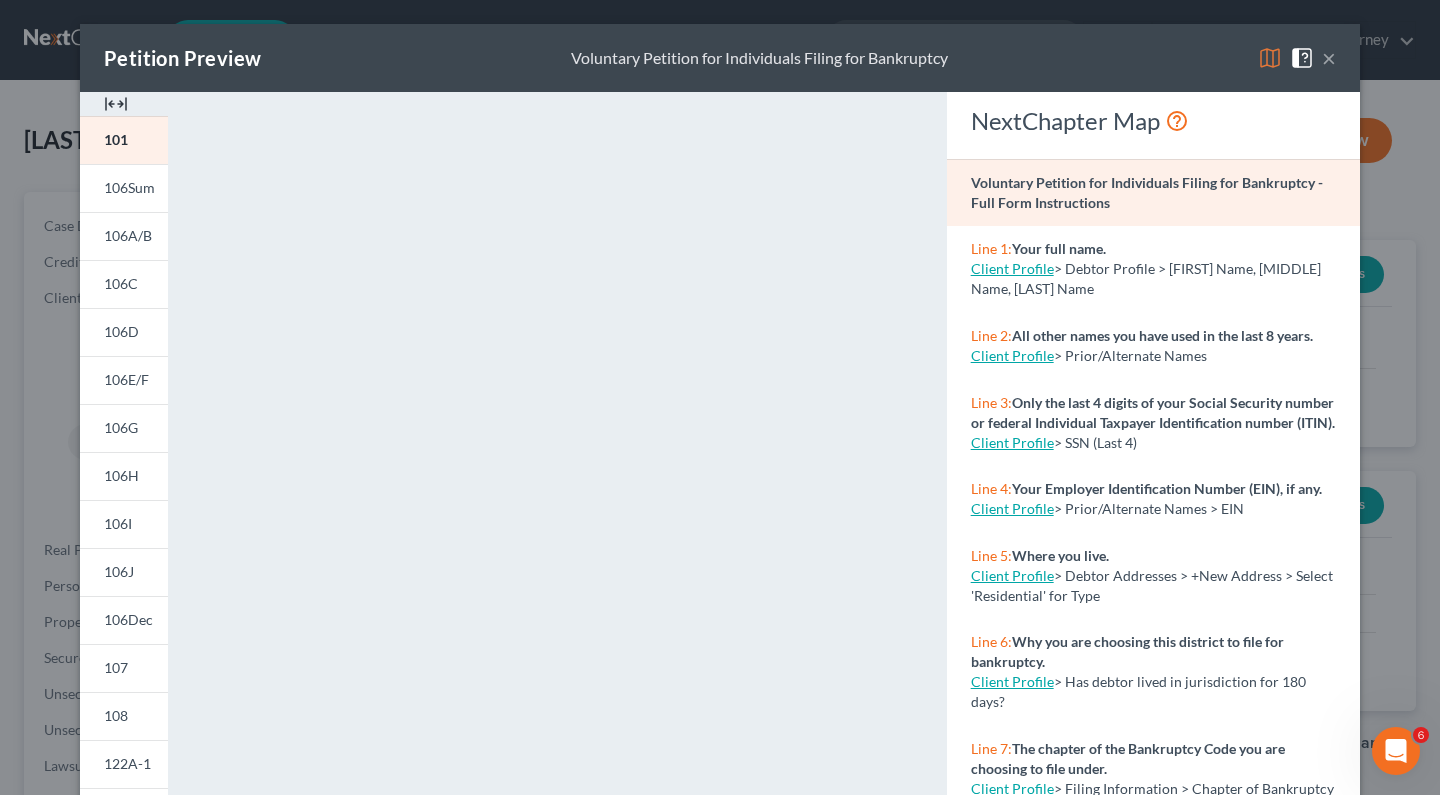 click at bounding box center [1270, 58] 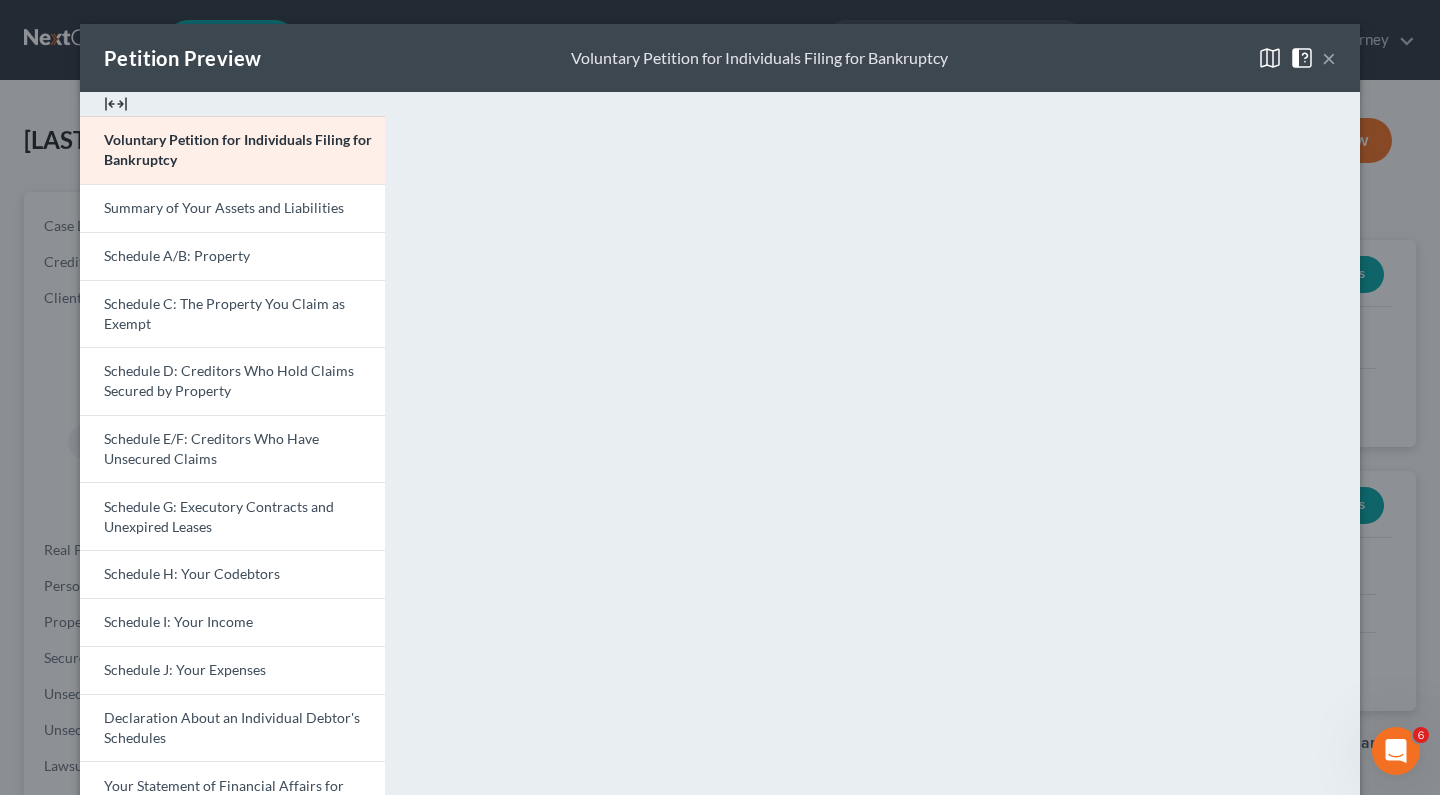 click on "Petition Preview Voluntary Petition for Individuals Filing for Bankruptcy × Voluntary Petition for Individuals Filing for Bankruptcy Summary of Your Assets and Liabilities Schedule A/B: Property Schedule C: The Property You Claim as Exempt Schedule D: Creditors Who Hold Claims Secured by Property Schedule E/F: Creditors Who Have Unsecured Claims Schedule G: Executory Contracts and Unexpired Leases Schedule H: Your Codebtors Schedule I: Your Income Schedule J: Your Expenses Declaration About an Individual Debtor's Schedules Your Statement of Financial Affairs for Individuals Filing for Bankruptcy Statement of Intention for Individuals Filing Under Chapter 7 Chapter 7 Statement of Your Current Monthly Income and Means-Test Calculation Creditor Matrix Verification of Creditor Matrix Notice Required by 11 U.S.C. § 342(b) for Individuals Filing for Bankruptcy Attorney's Disclosure of Compensation Download Draft
NextChapter Map   Line 1:  Your full name.
Client Profile
Line 2:" at bounding box center [720, 397] 